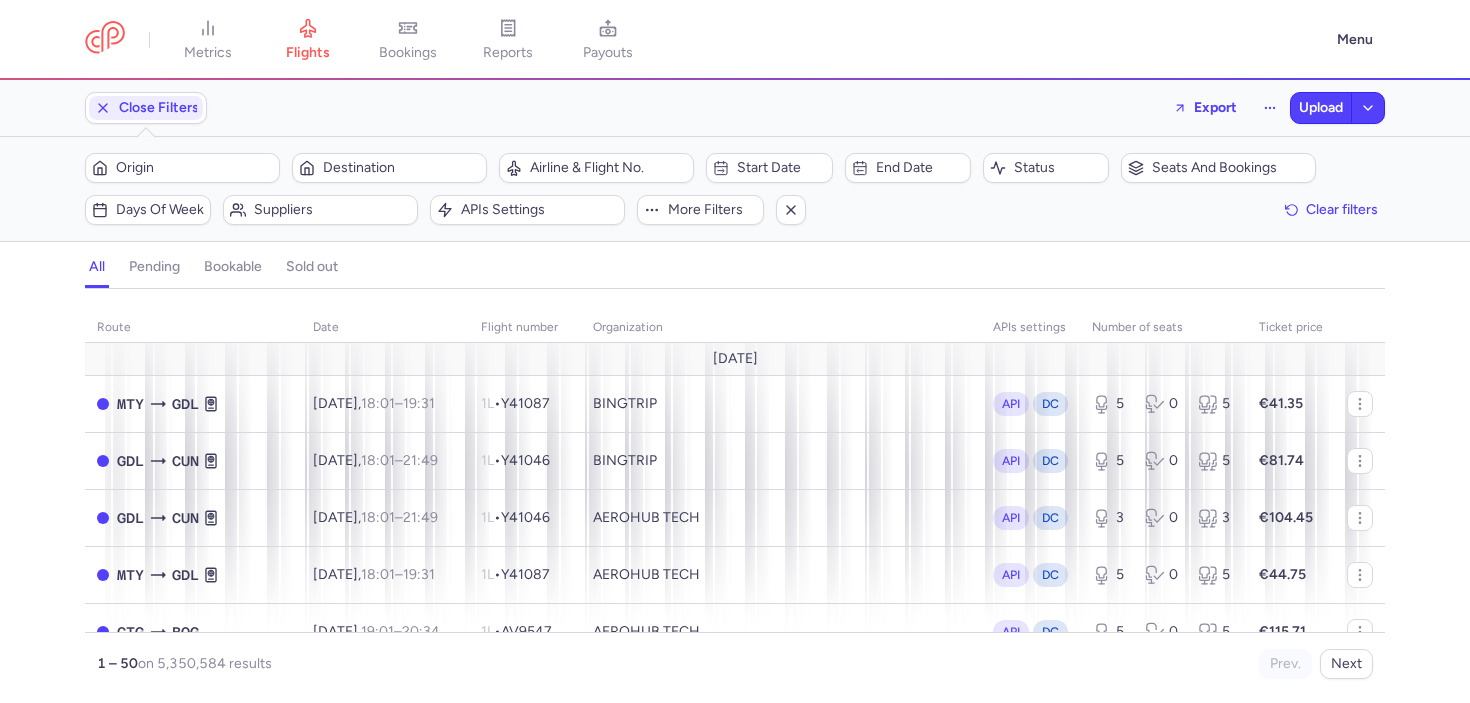 scroll, scrollTop: 0, scrollLeft: 0, axis: both 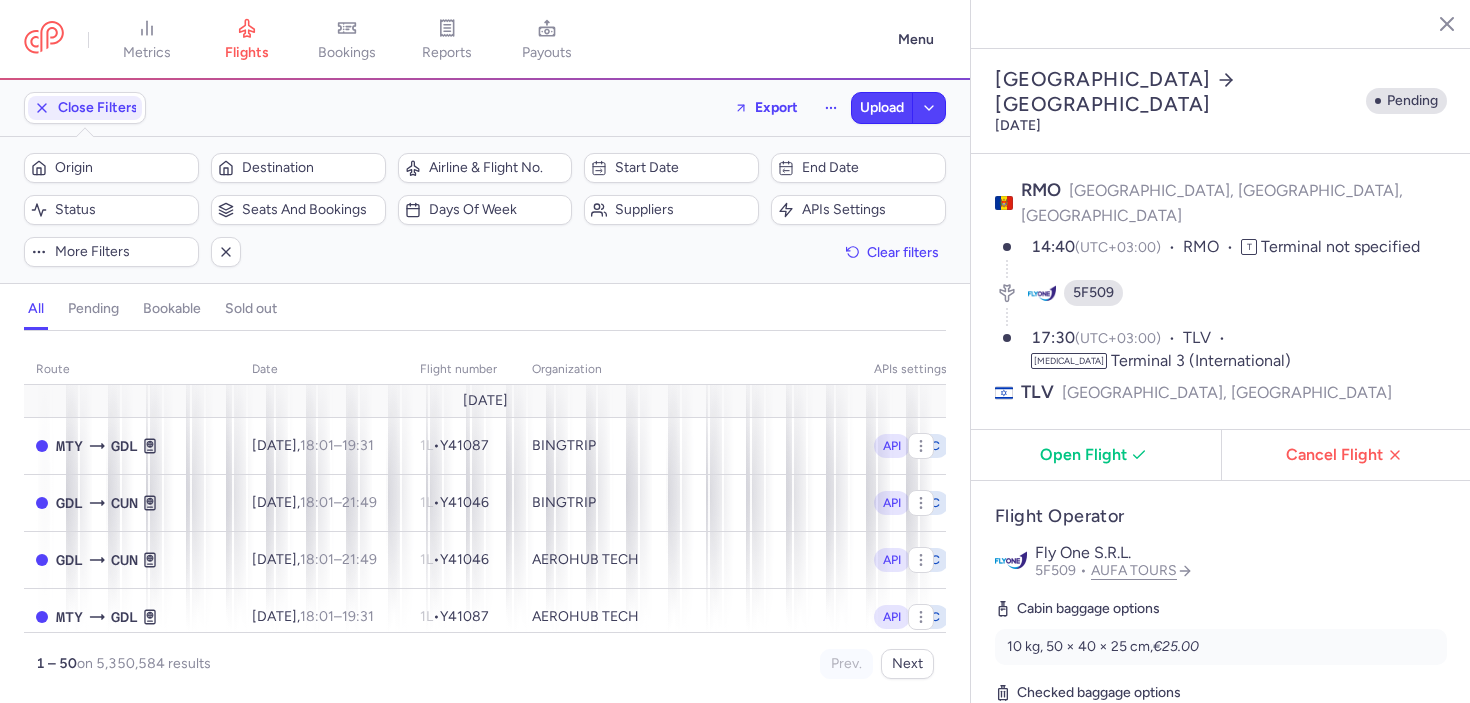 select on "hours" 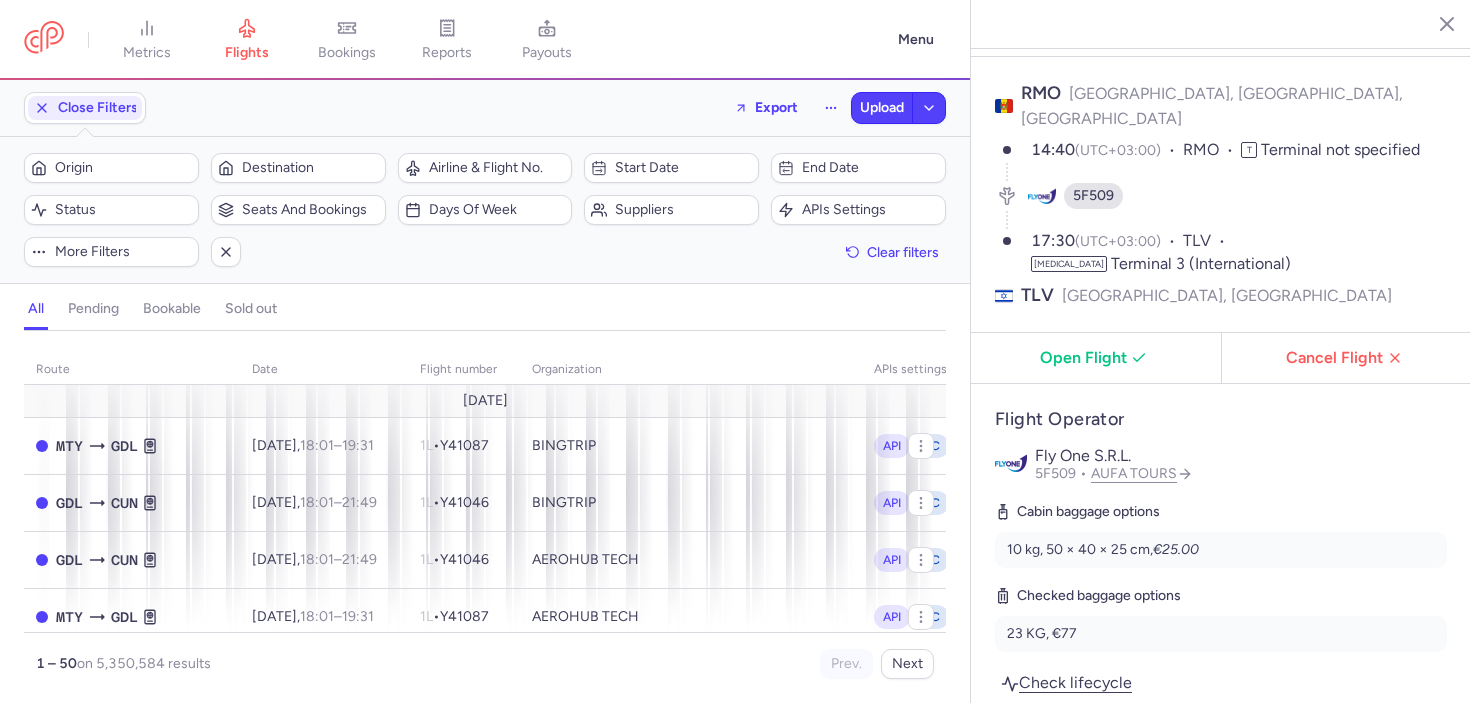 scroll, scrollTop: 0, scrollLeft: 0, axis: both 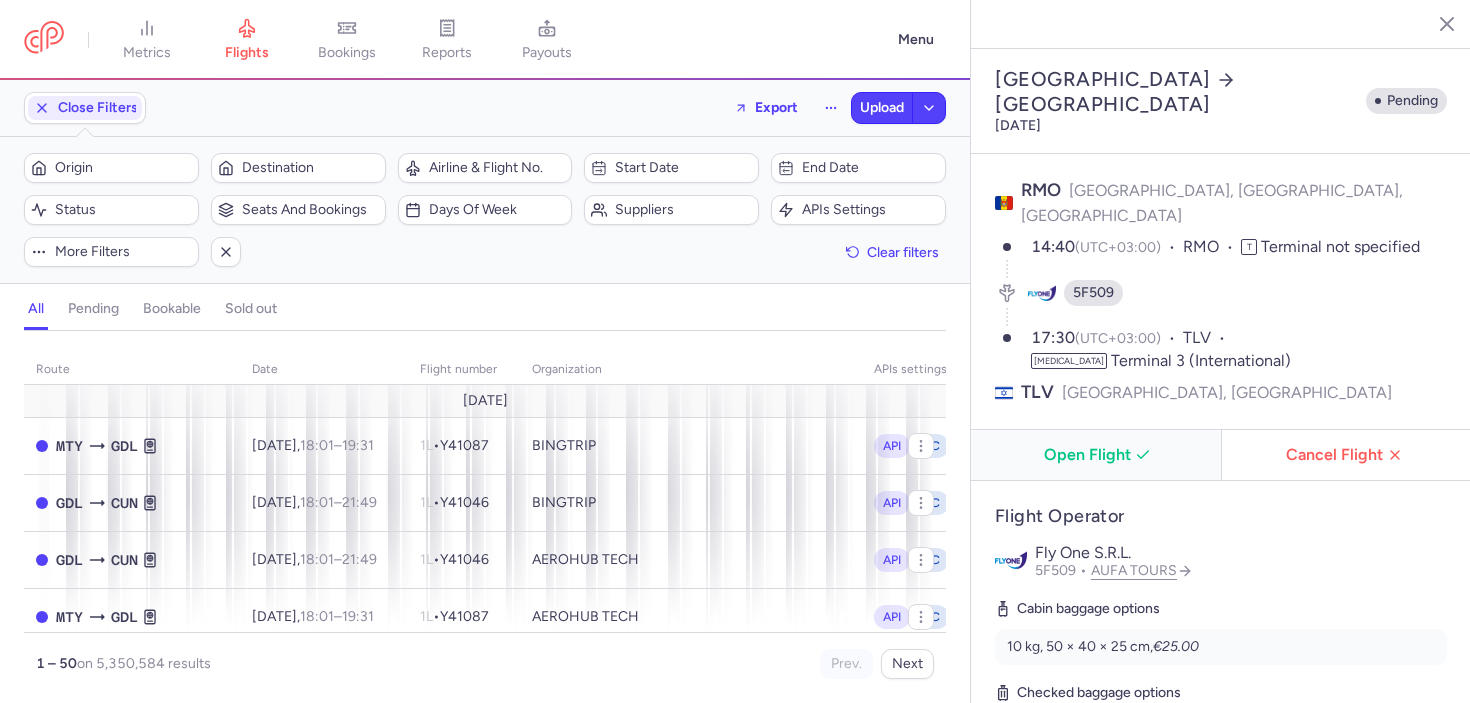click on "Open Flight" 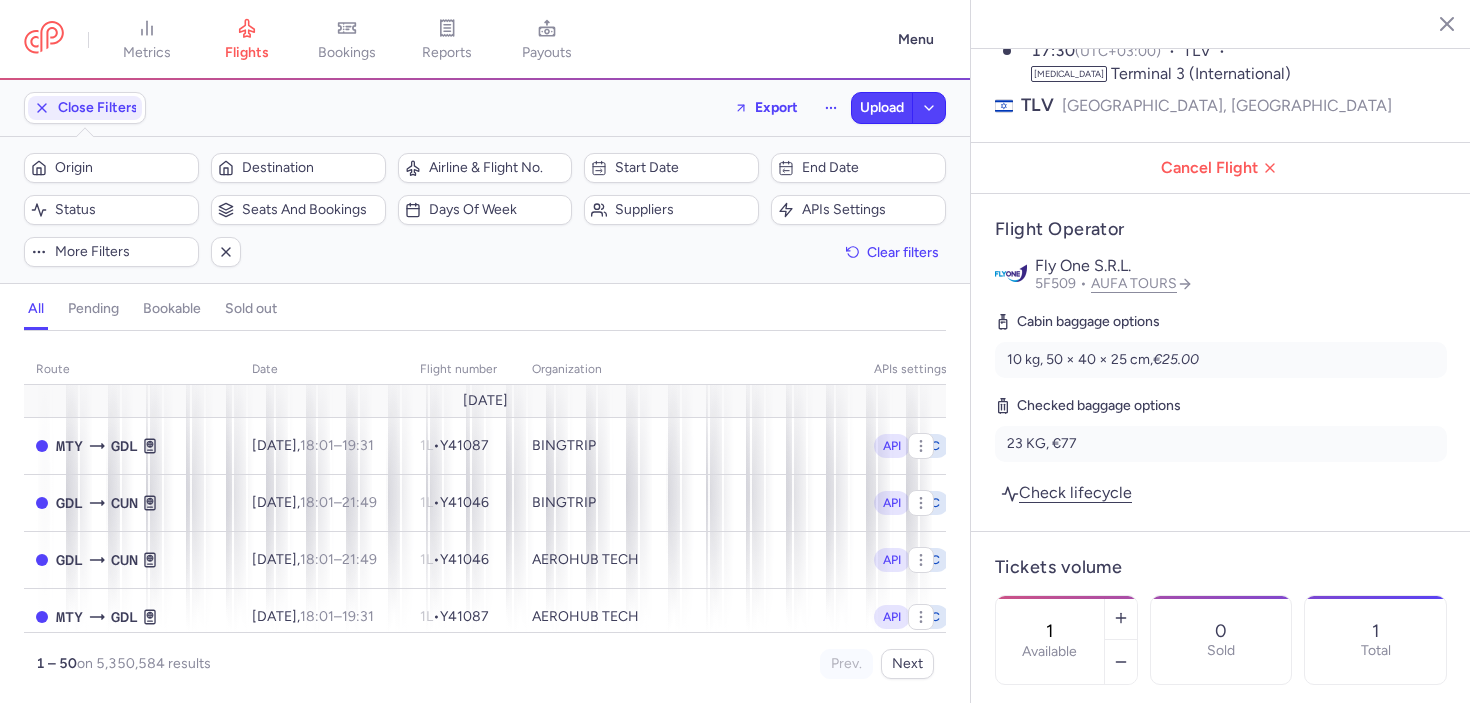 scroll, scrollTop: 480, scrollLeft: 0, axis: vertical 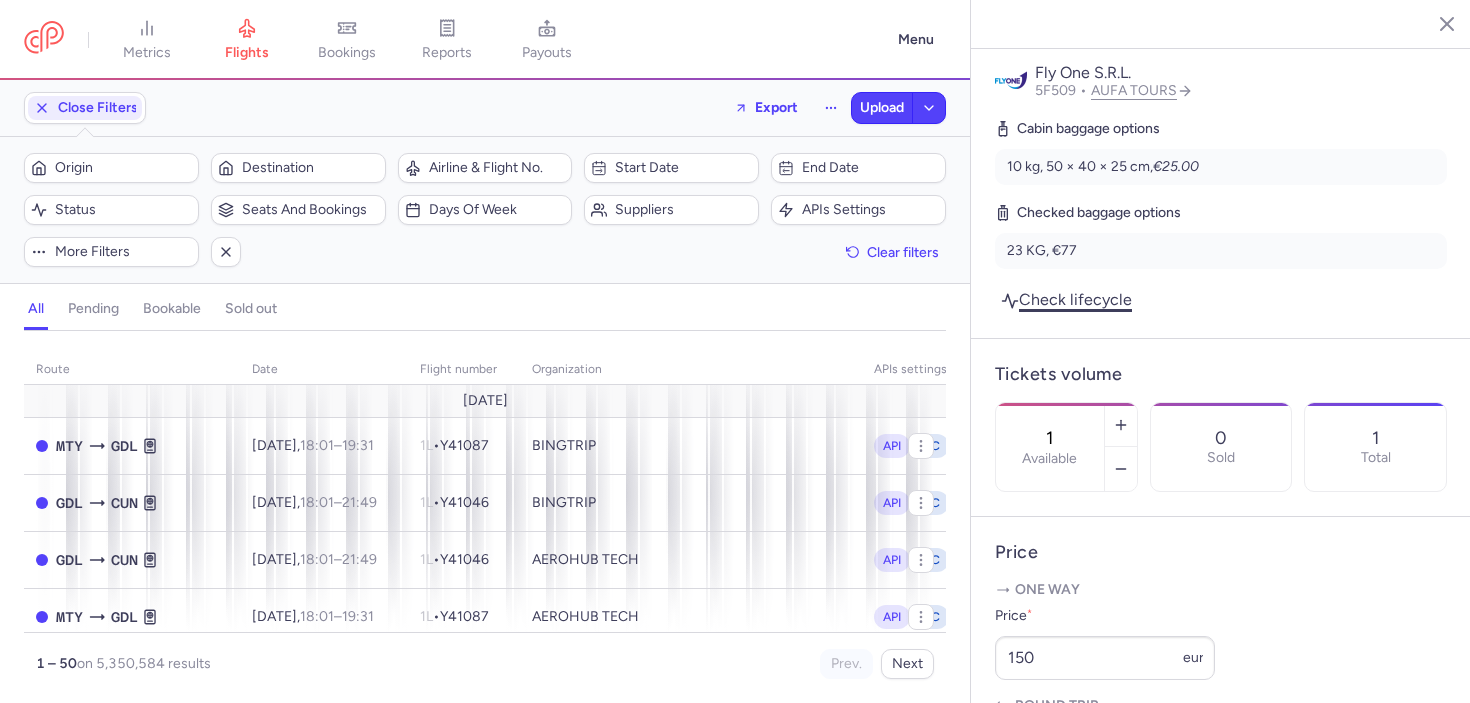 click on "Check lifecycle" at bounding box center [1066, 299] 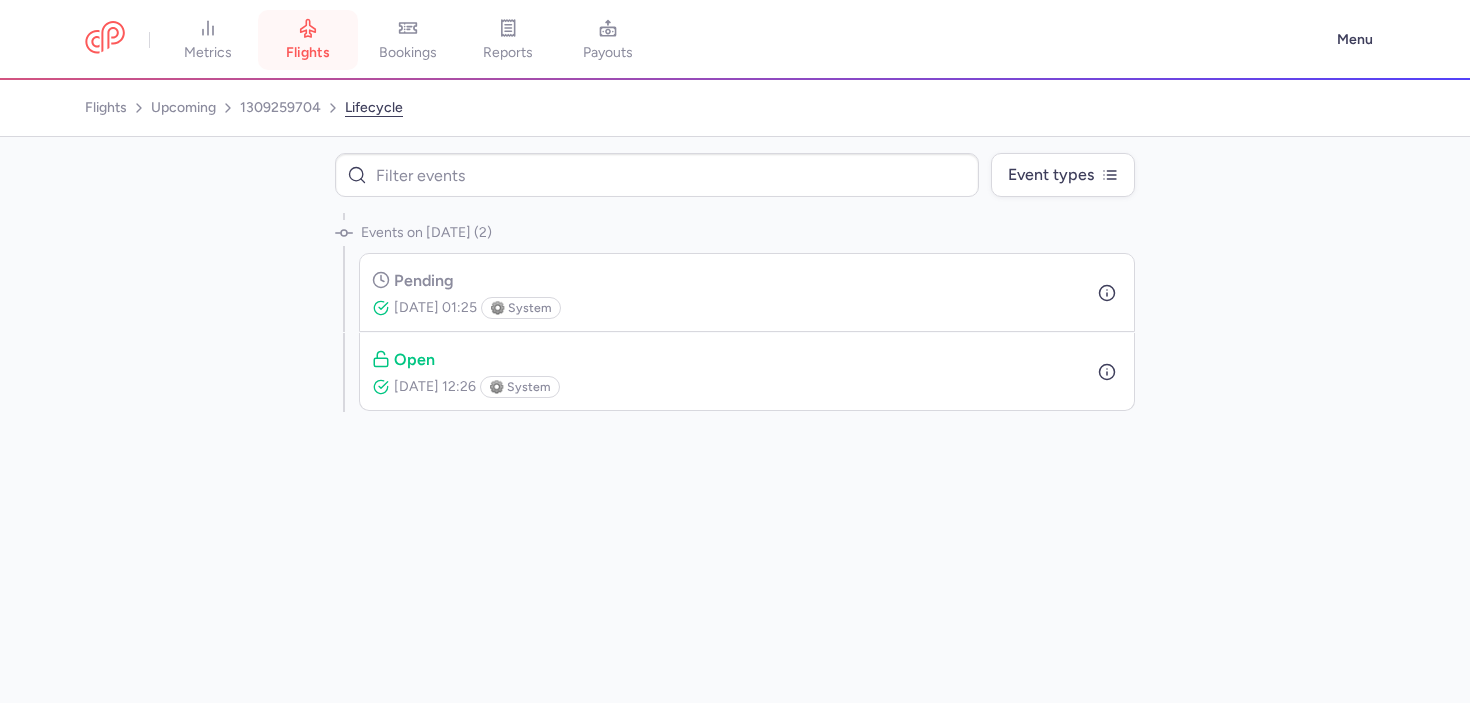 click on "flights" at bounding box center (308, 40) 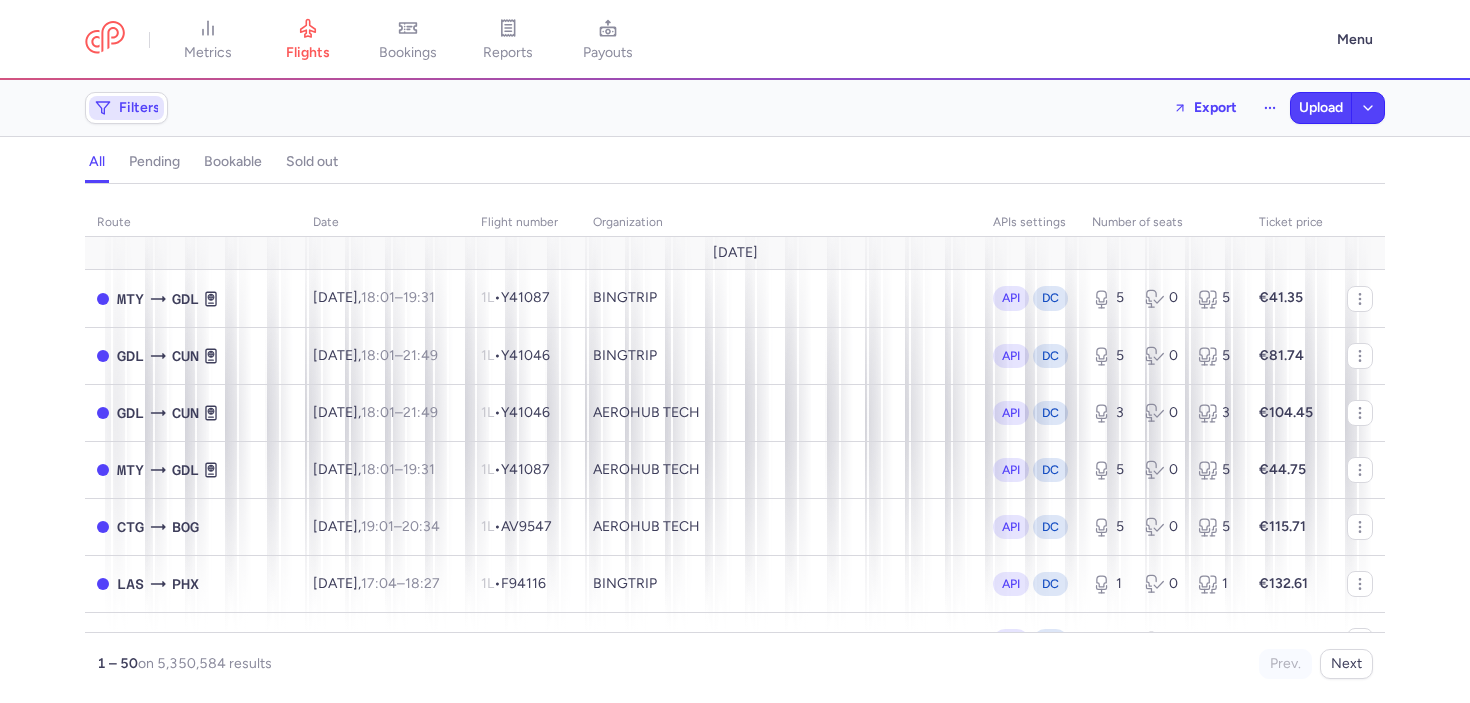 click on "Filters" at bounding box center (126, 108) 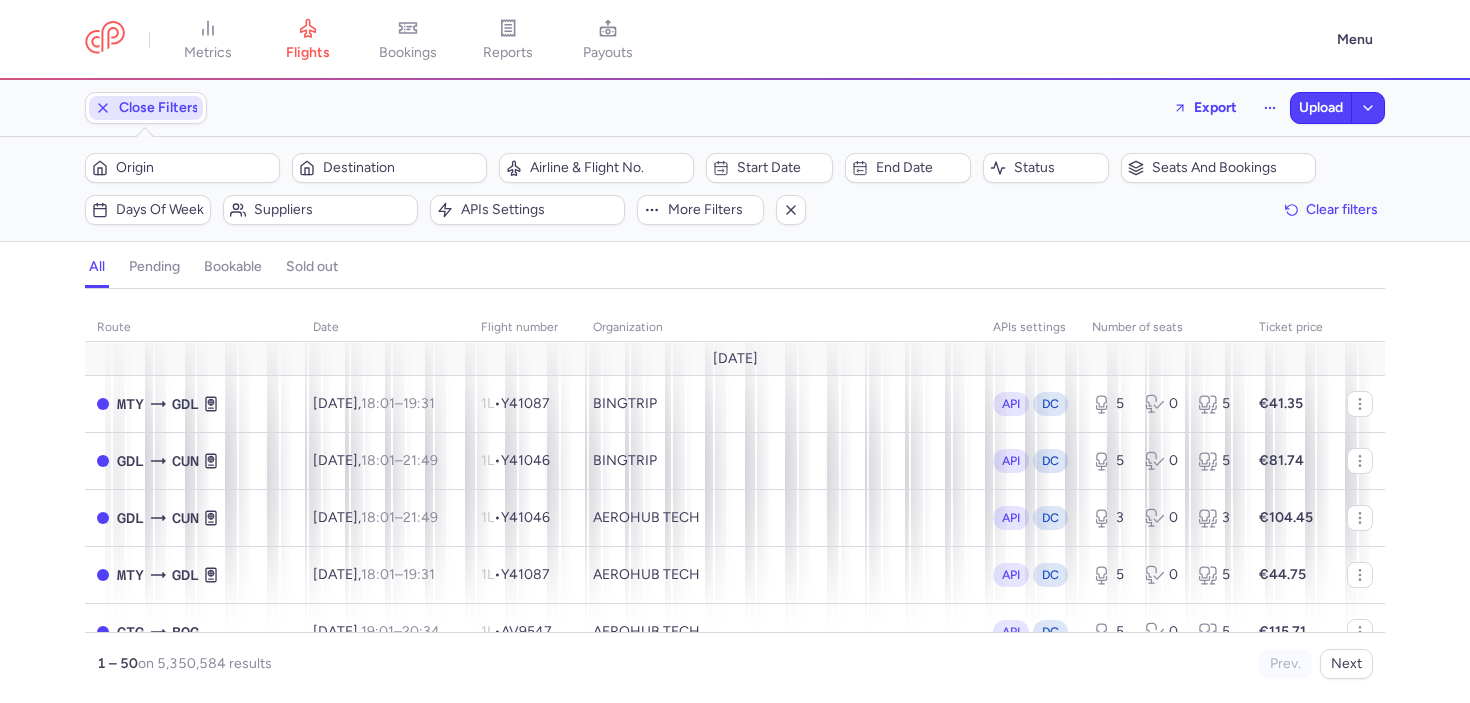 scroll, scrollTop: 0, scrollLeft: 0, axis: both 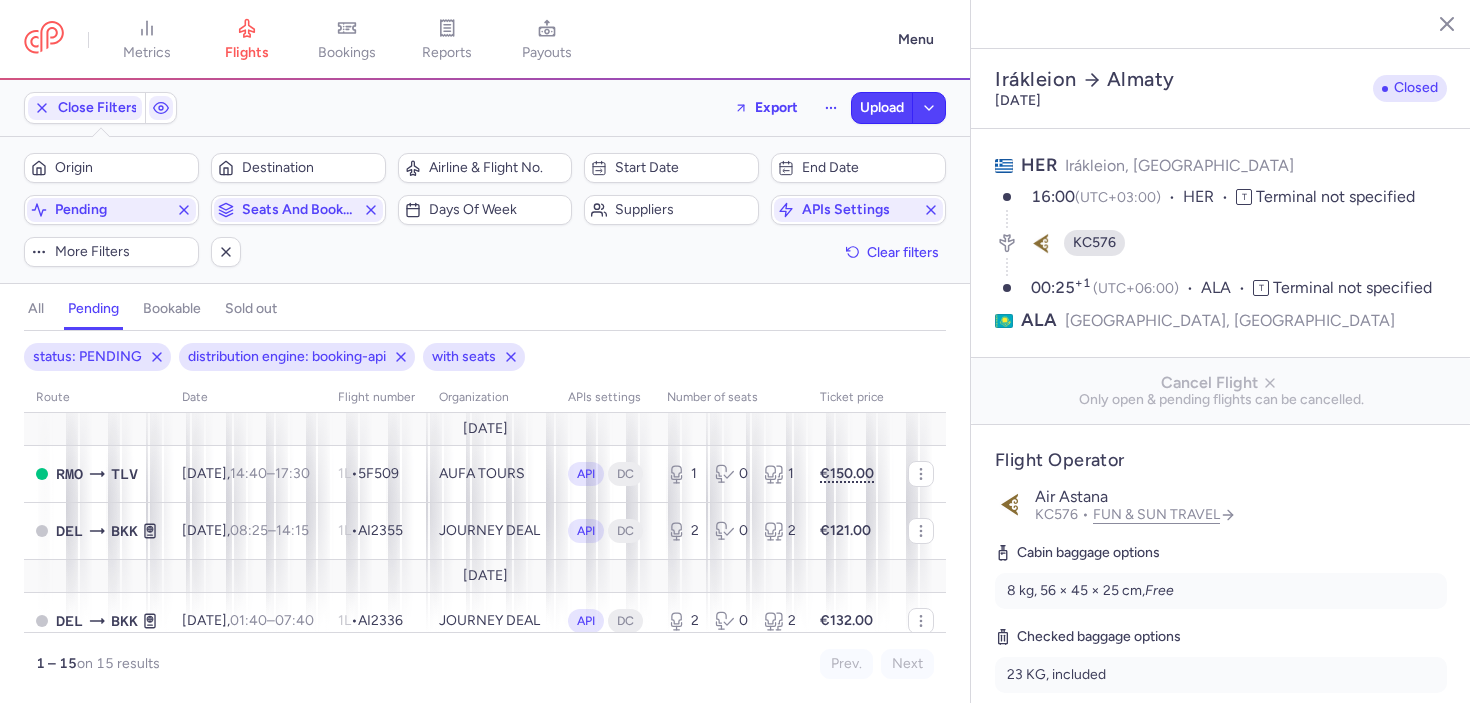 select on "days" 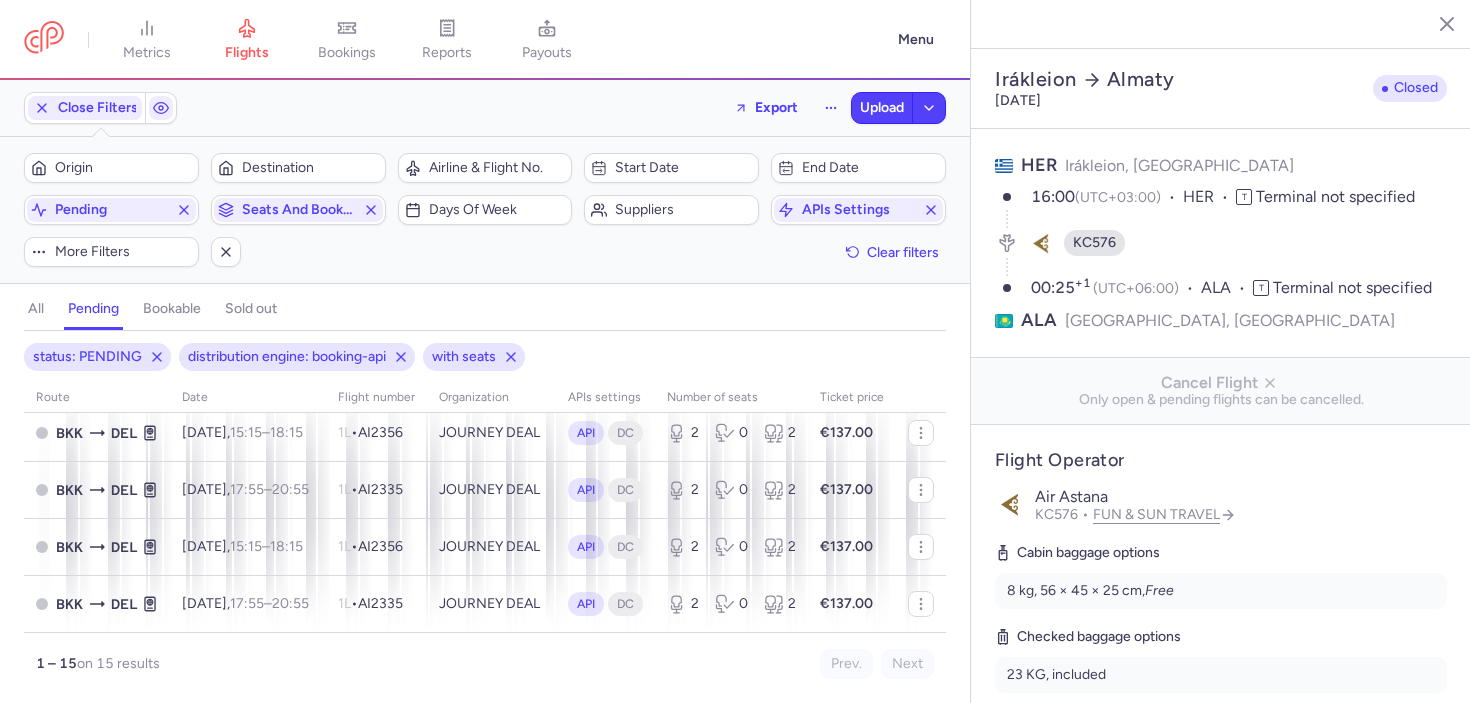 scroll, scrollTop: 0, scrollLeft: 0, axis: both 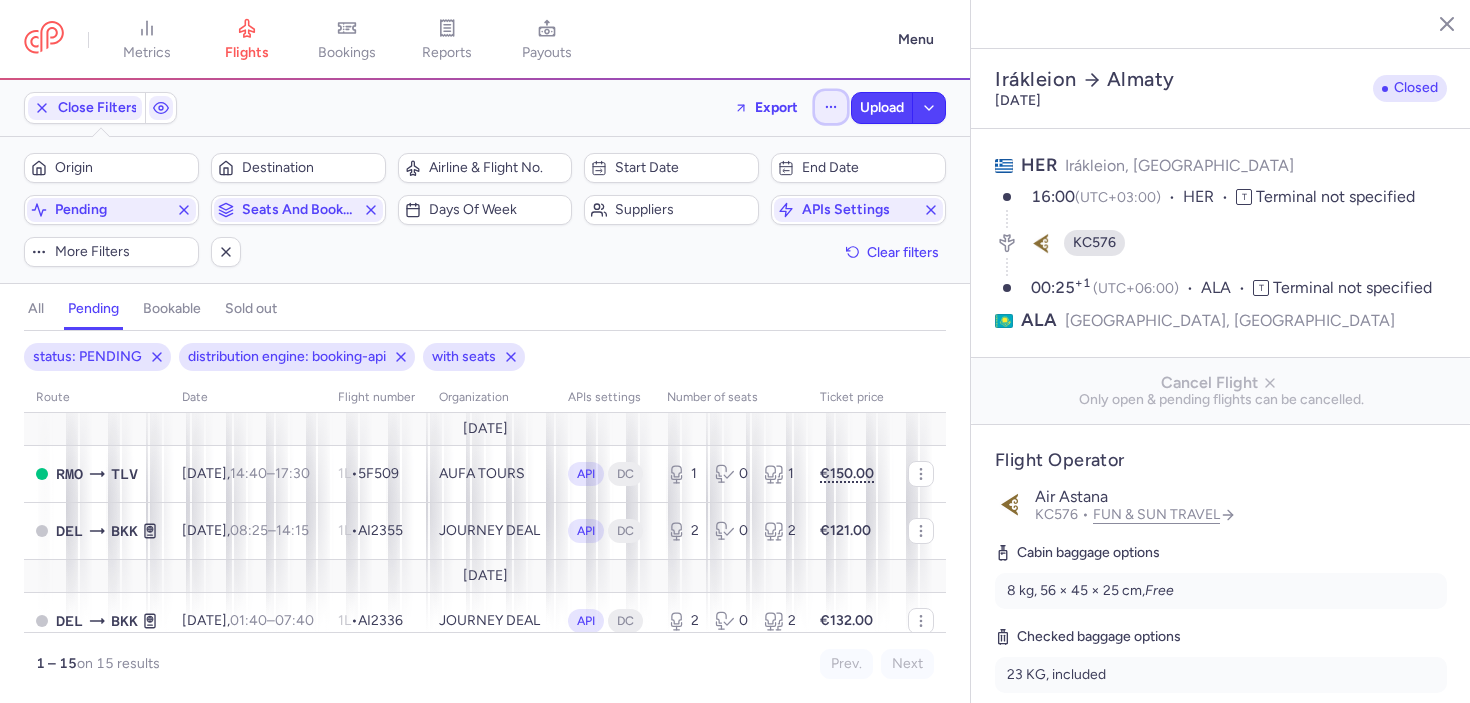 click 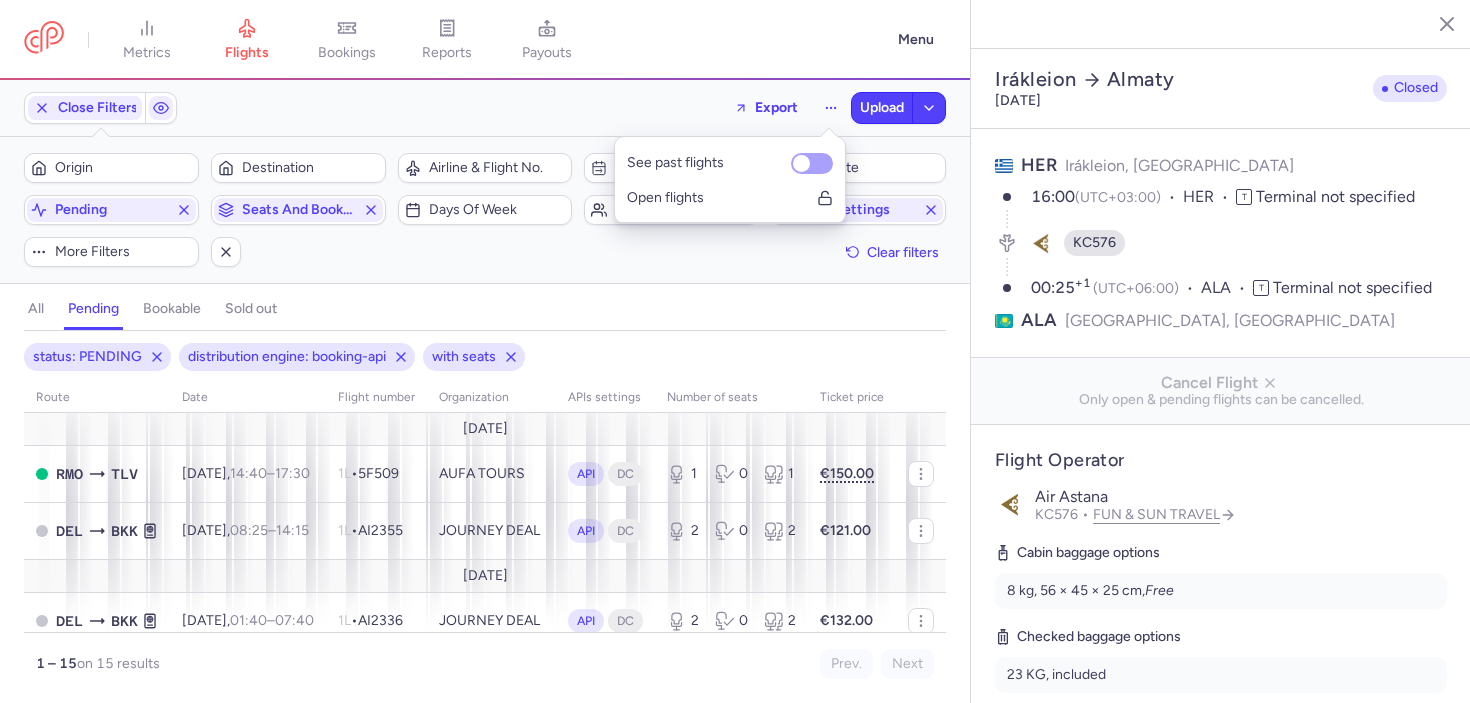 click on "See past flights" at bounding box center [812, 163] 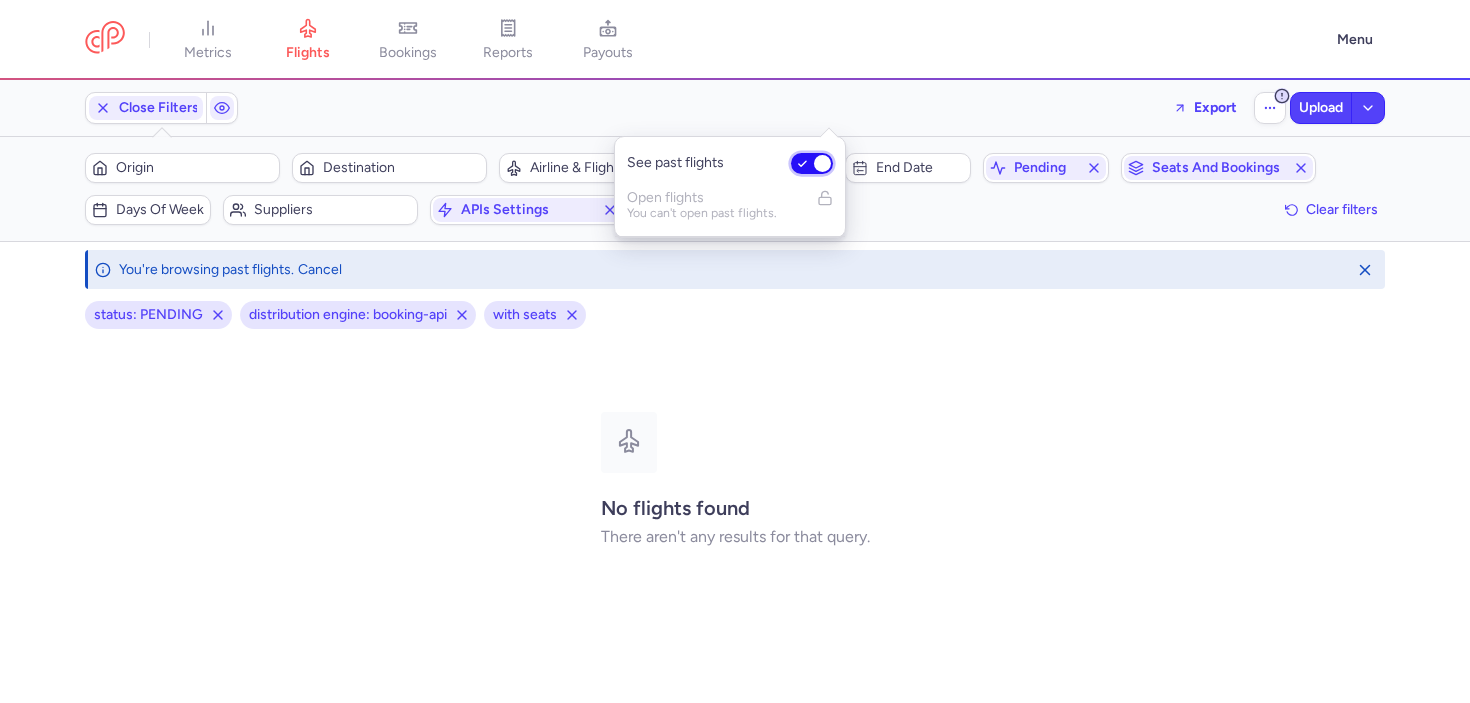 click on "See past flights" at bounding box center (812, 163) 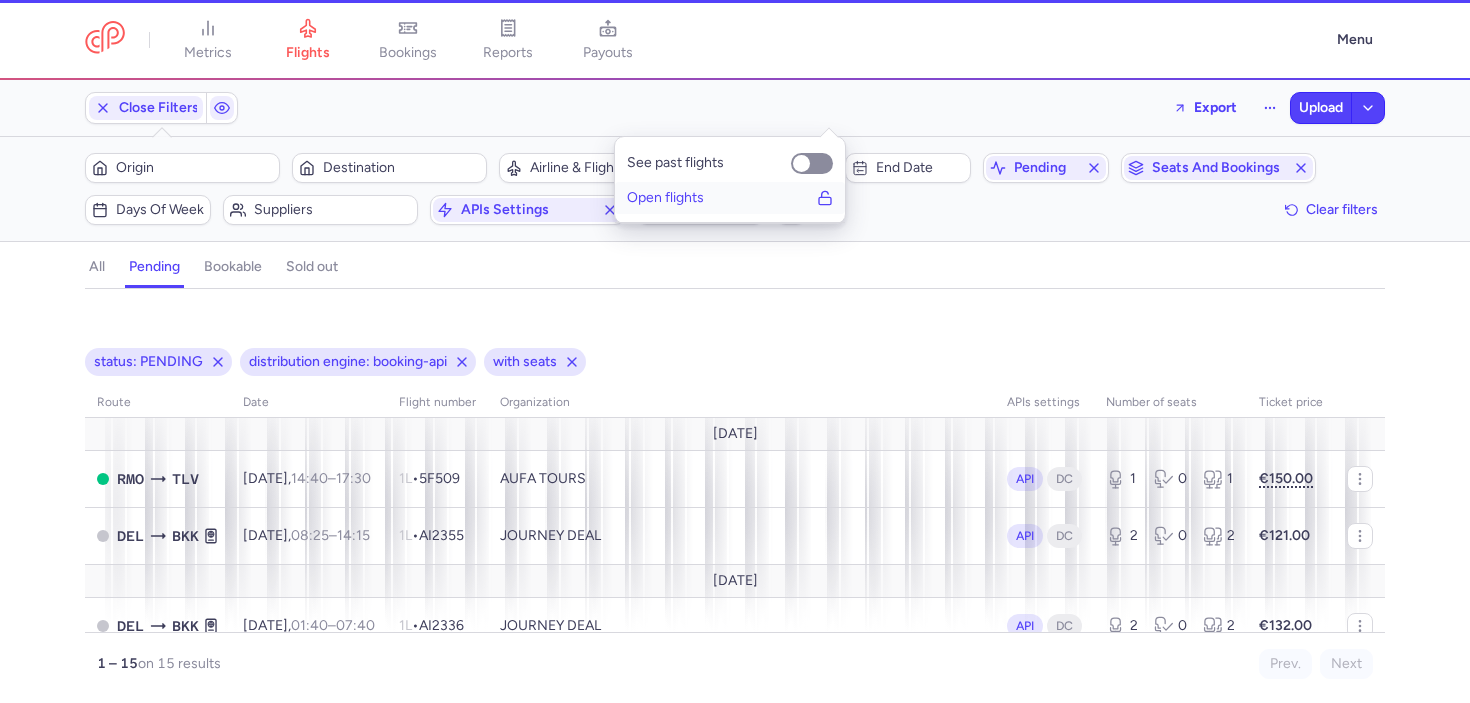 click on "Open flights" at bounding box center (730, 198) 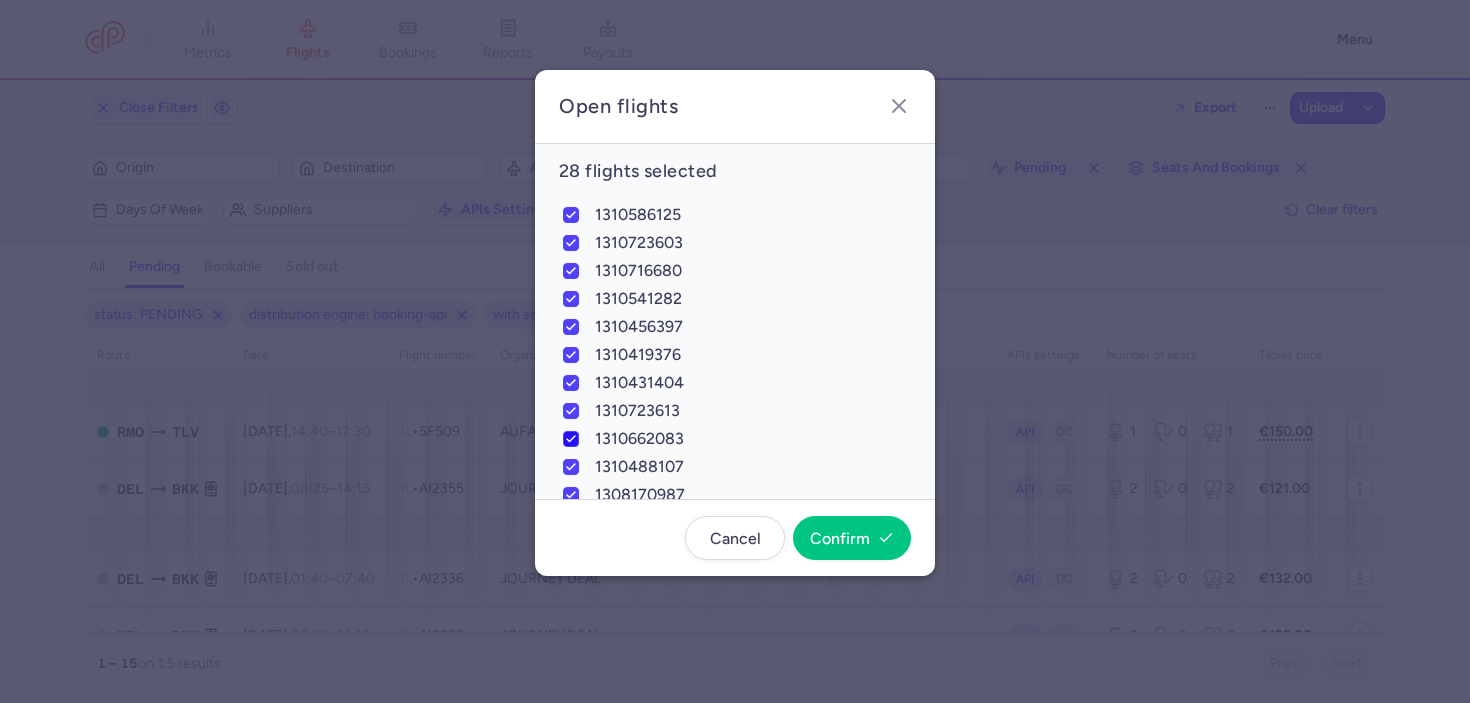 scroll, scrollTop: 508, scrollLeft: 0, axis: vertical 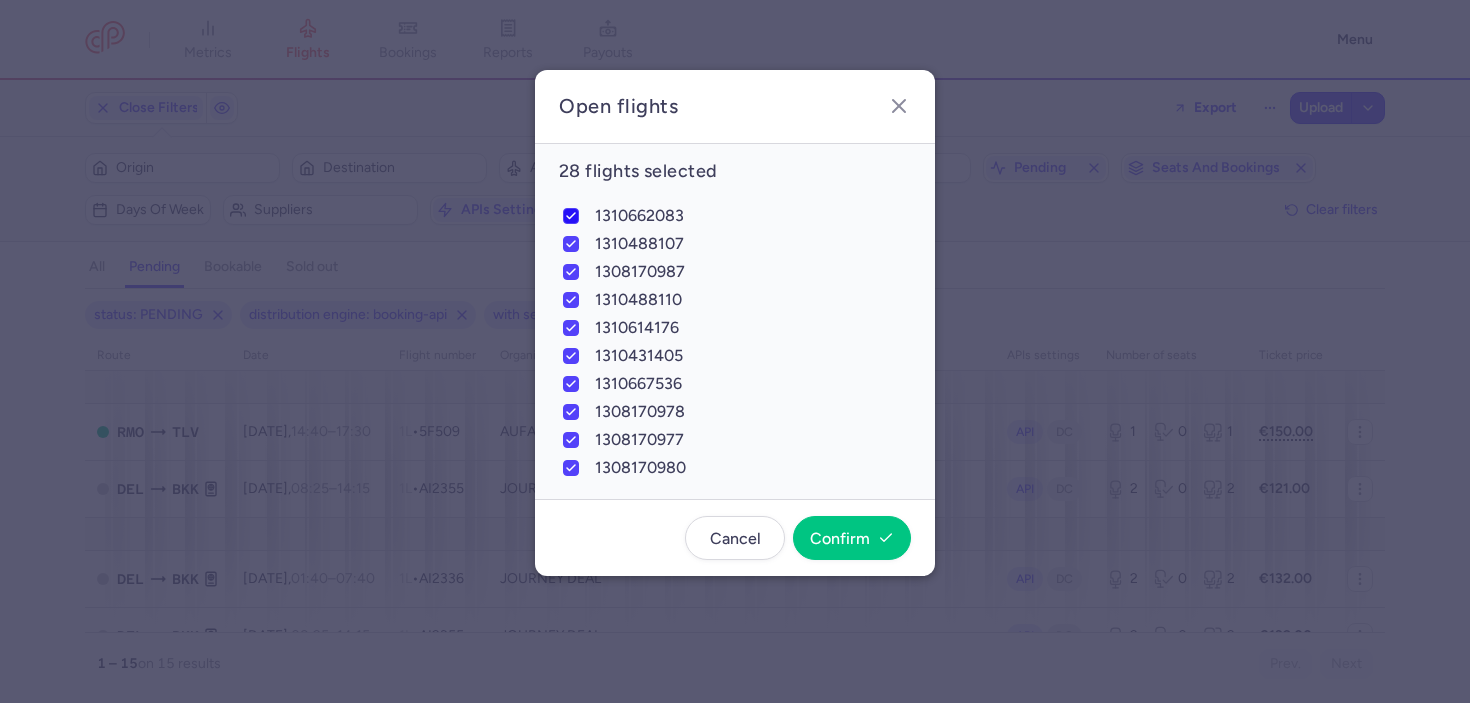 checkbox on "true" 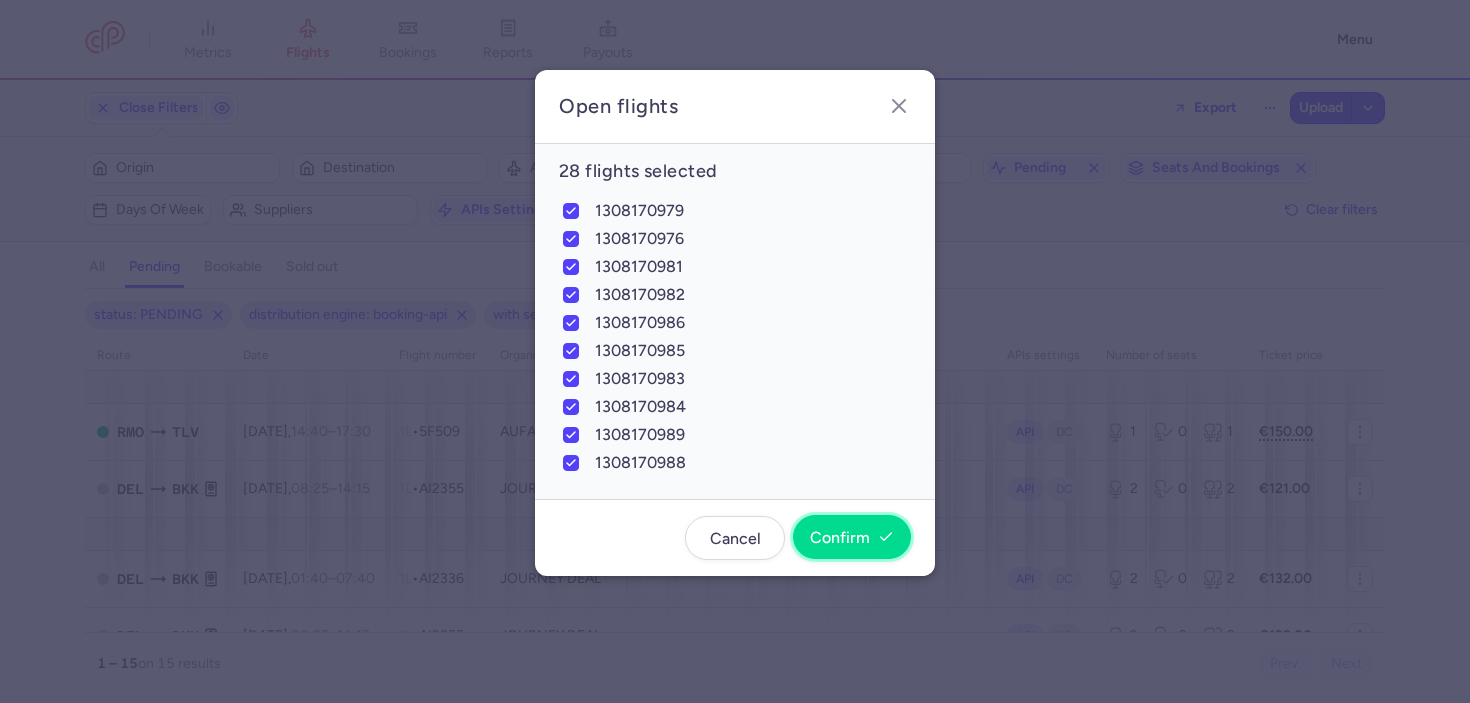 click on "Confirm" at bounding box center (852, 537) 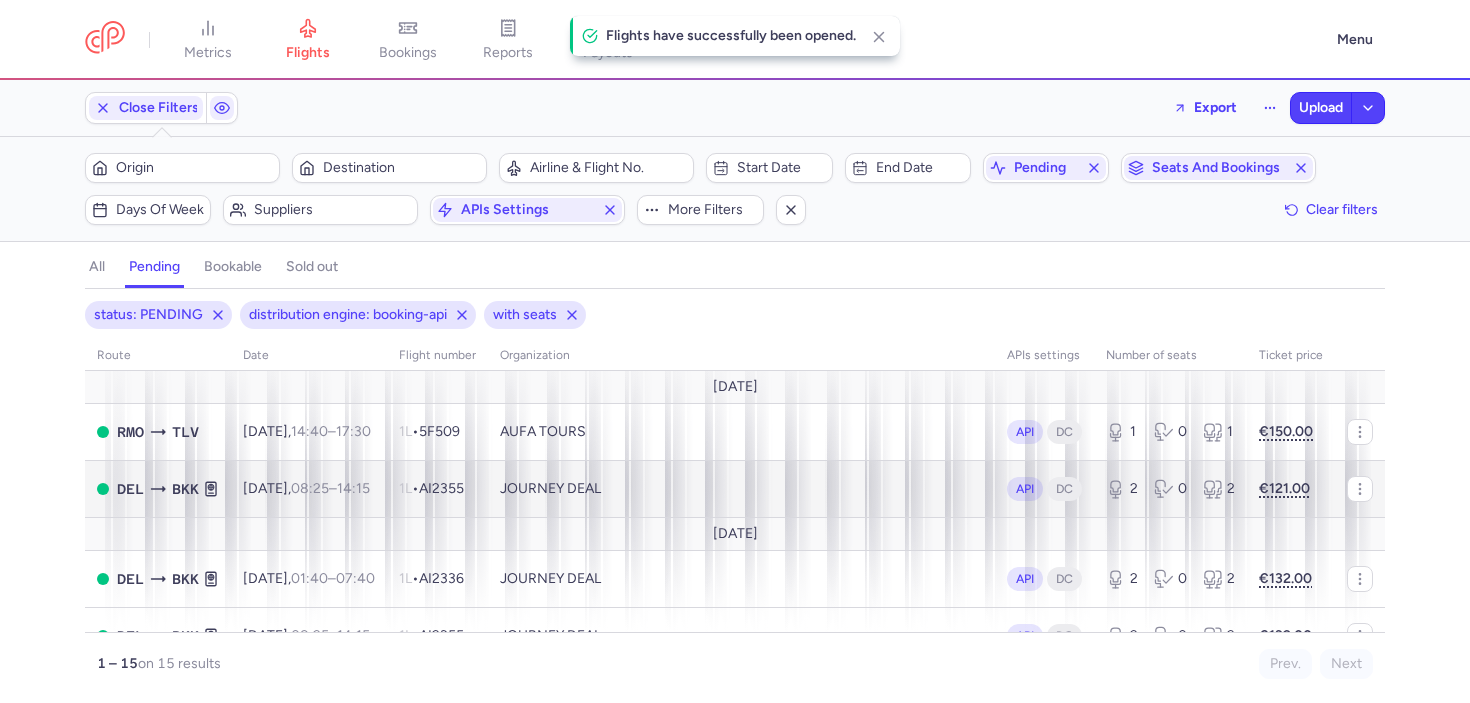 scroll, scrollTop: 695, scrollLeft: 0, axis: vertical 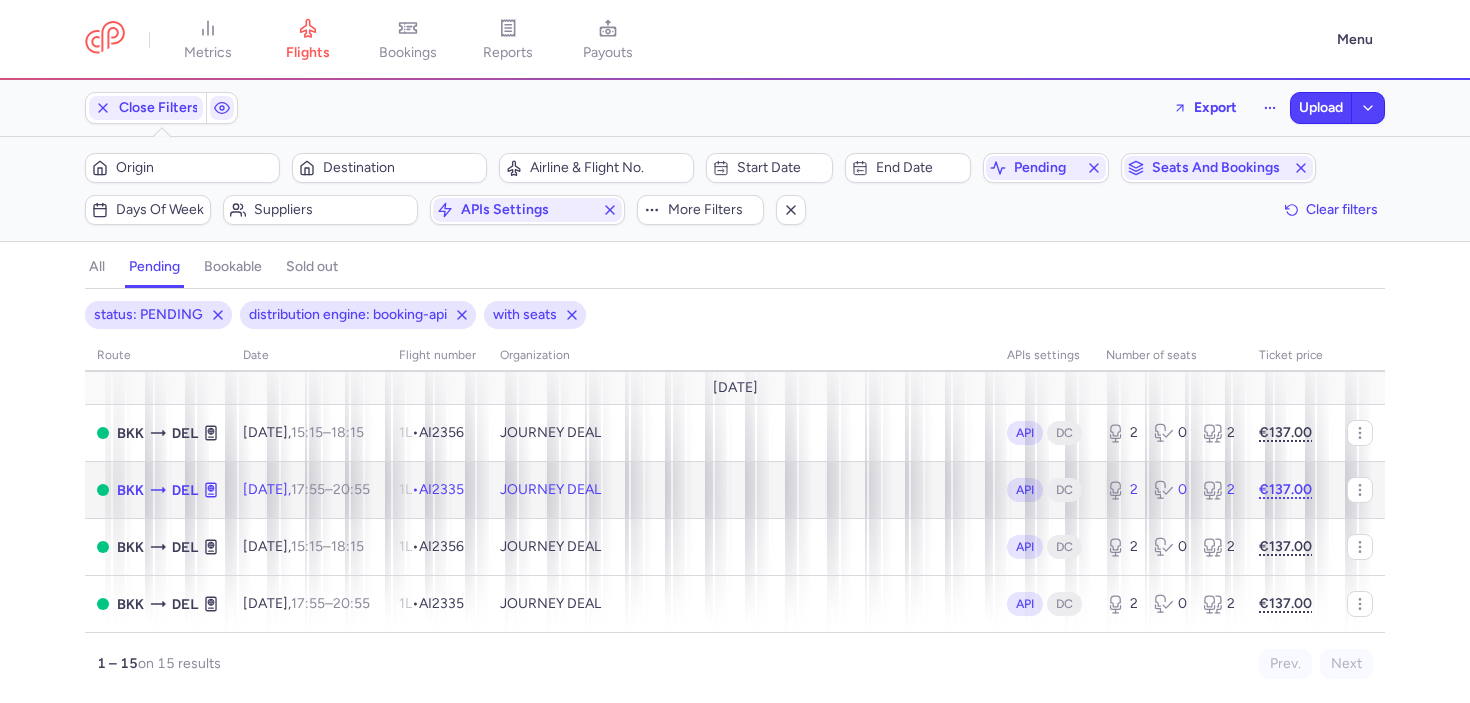 click on "[DATE]  17:55  –  20:55  +0" 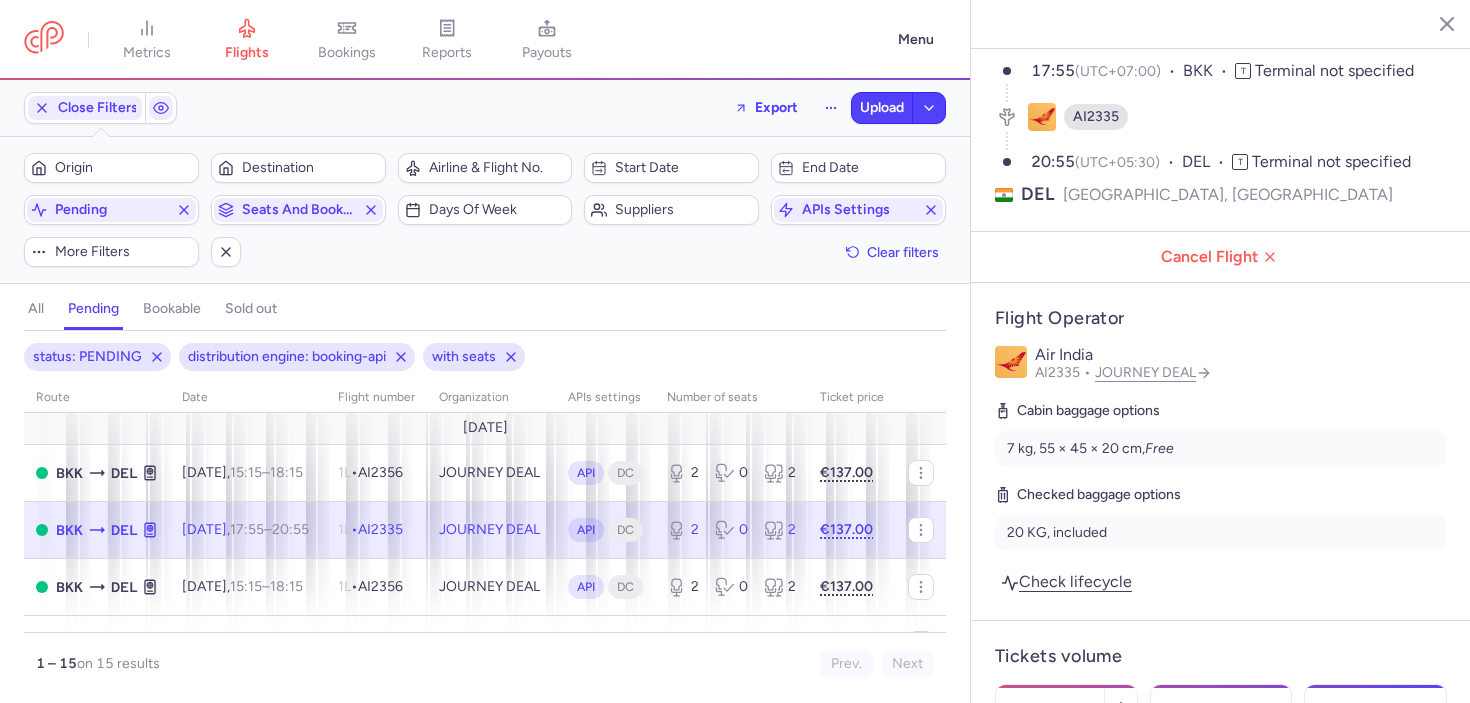 scroll, scrollTop: 179, scrollLeft: 0, axis: vertical 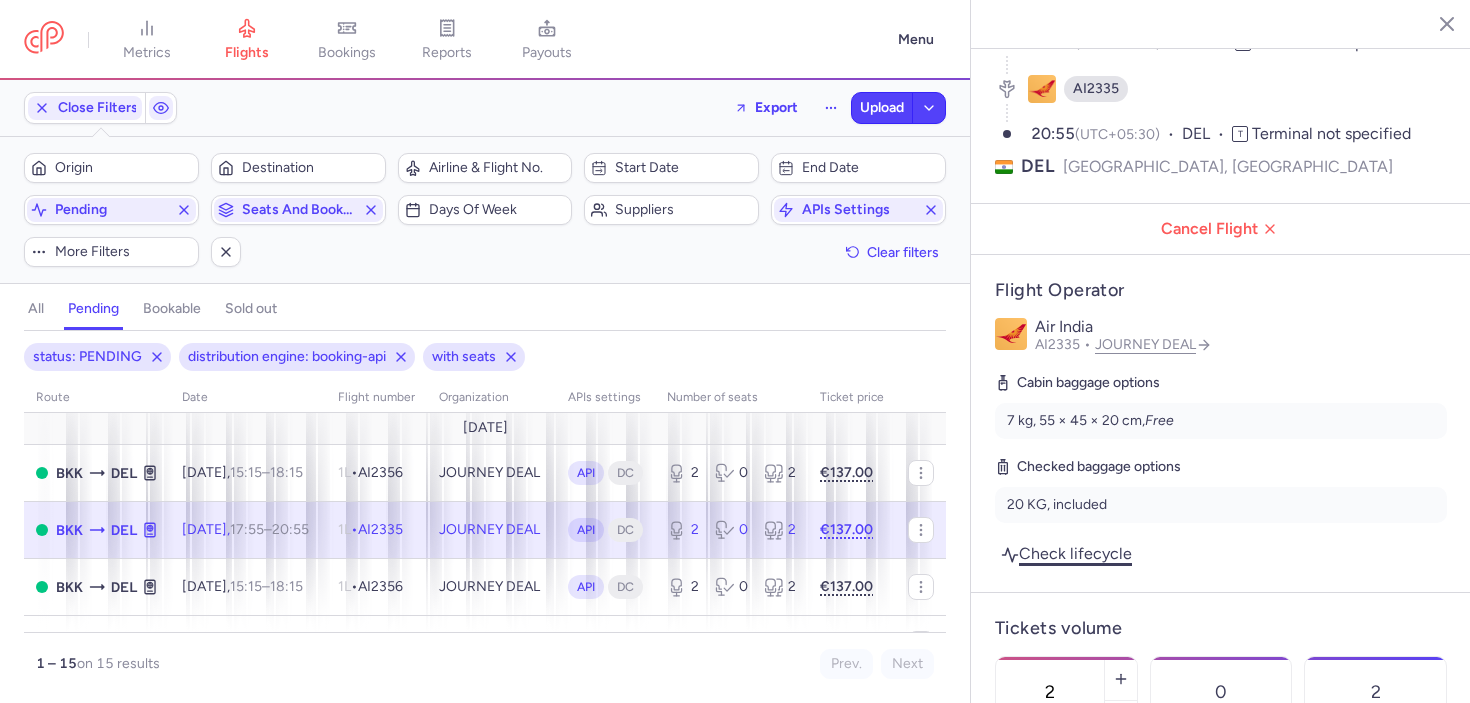 click on "Check lifecycle" at bounding box center [1066, 553] 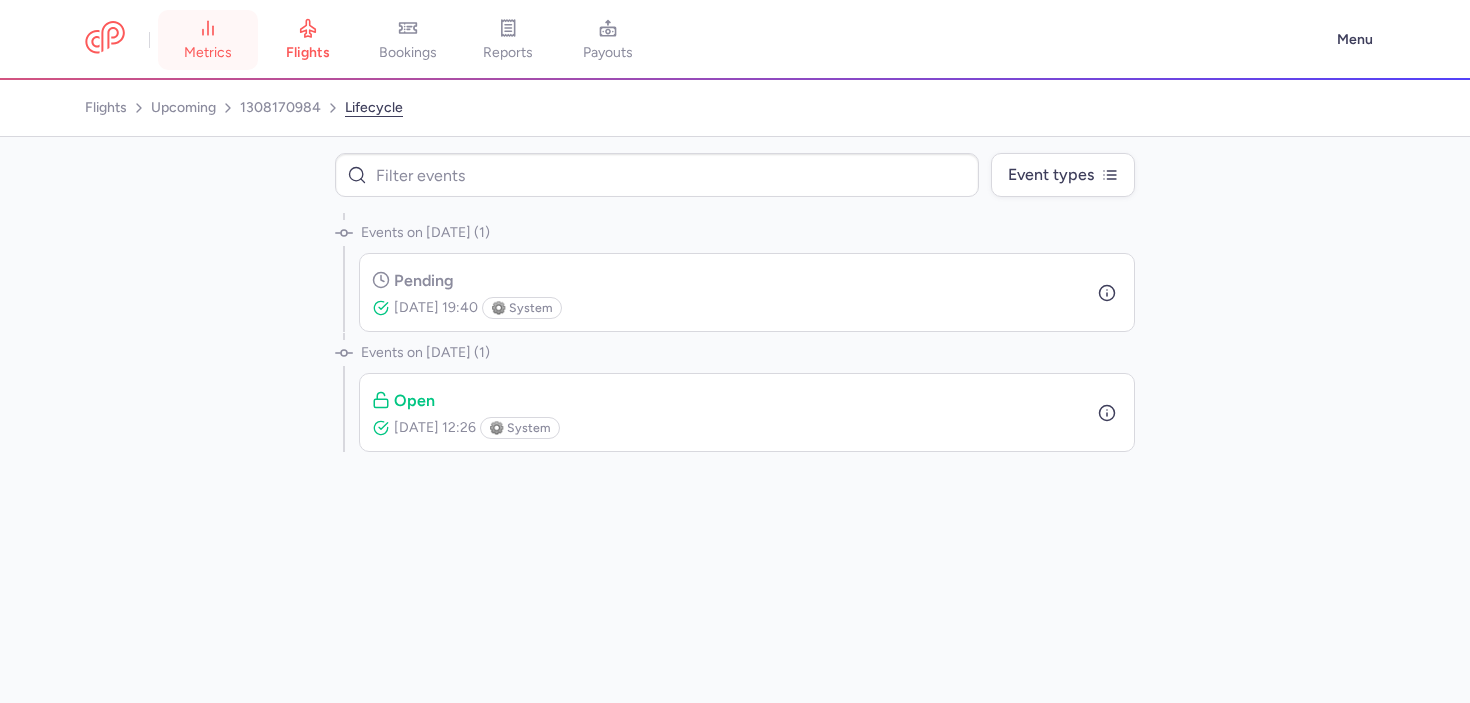 select on "days" 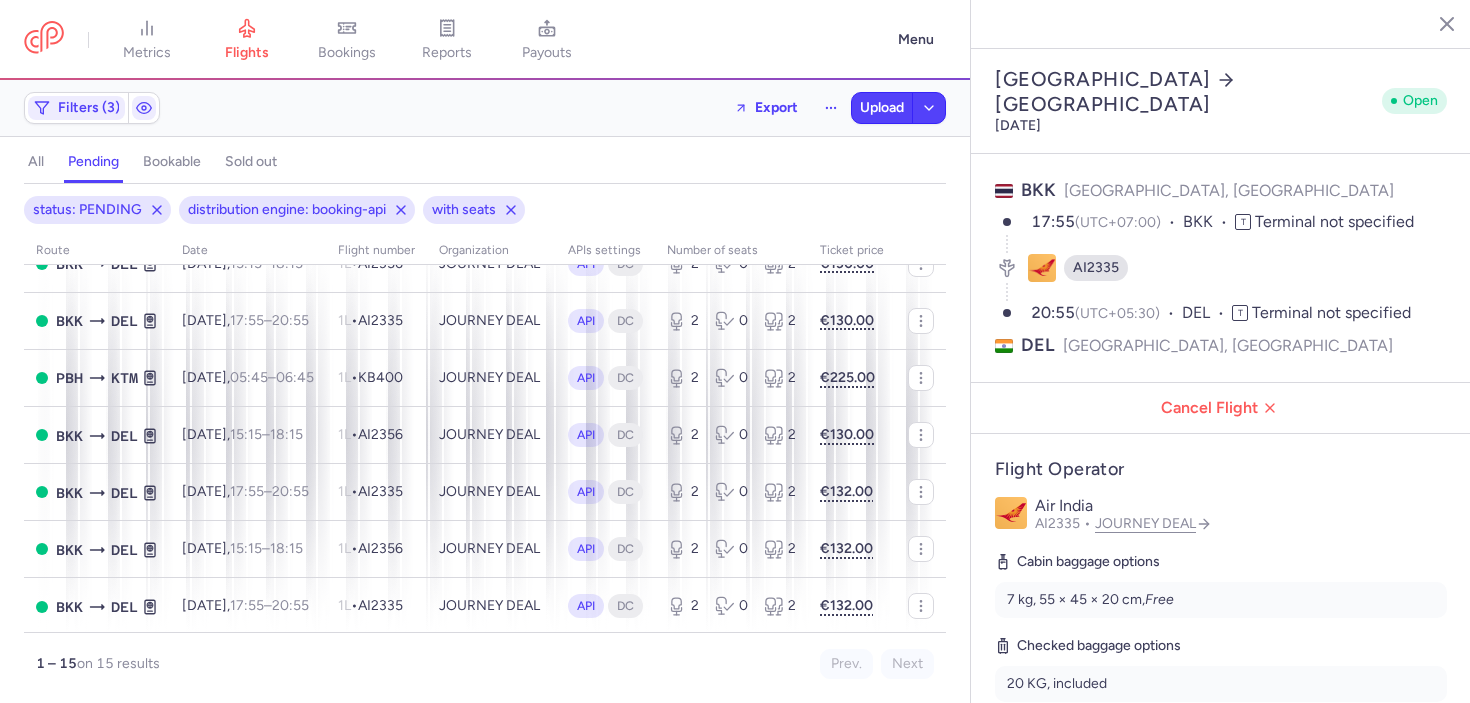 scroll, scrollTop: 68, scrollLeft: 0, axis: vertical 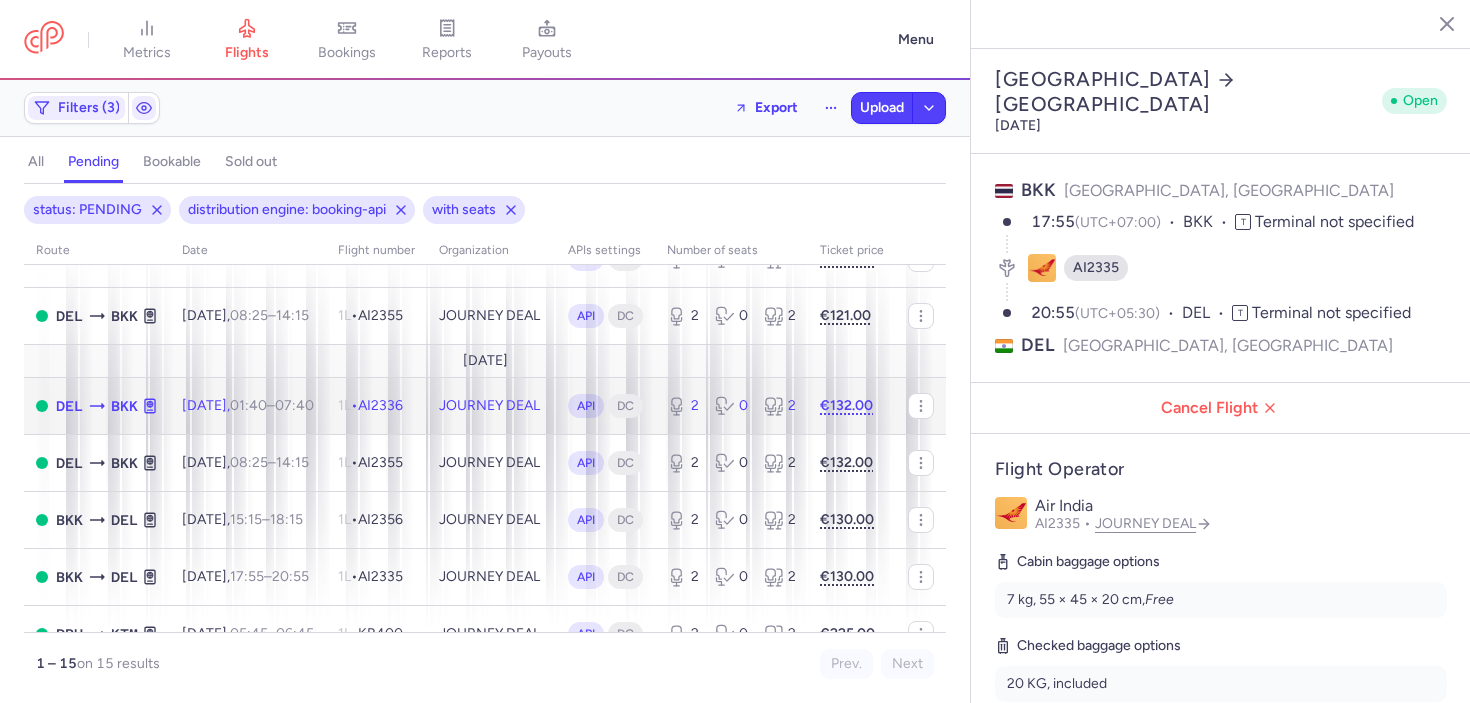 click on "1L  •   AI2336" 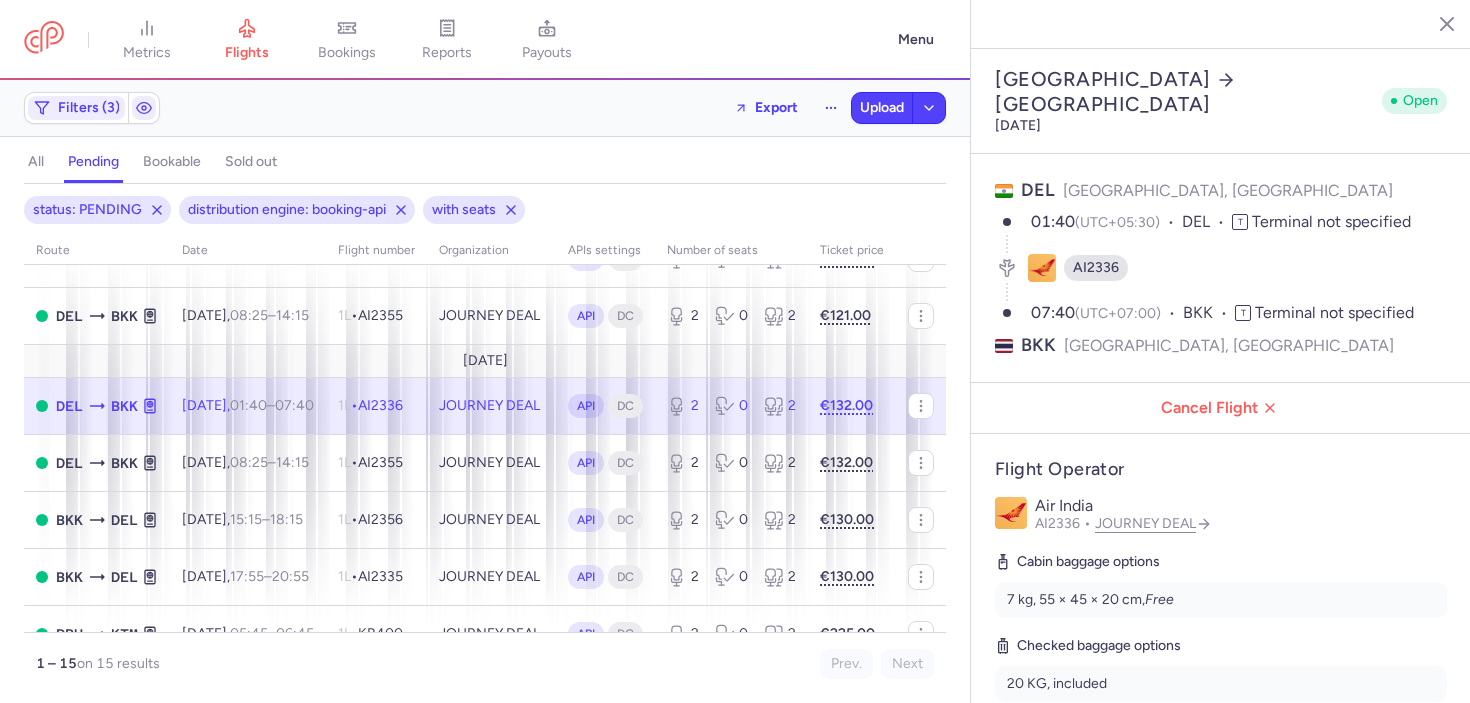 click on "Check lifecycle" at bounding box center (1066, 732) 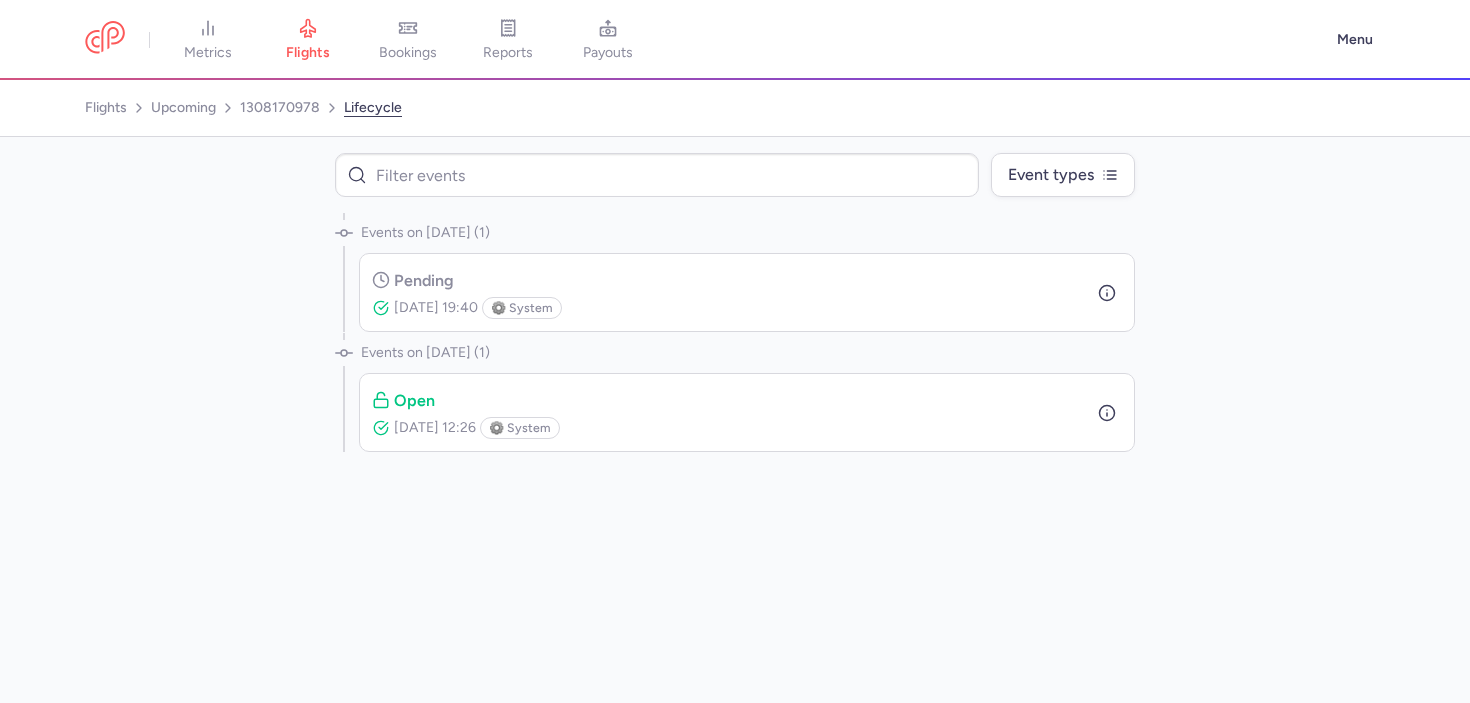 select on "days" 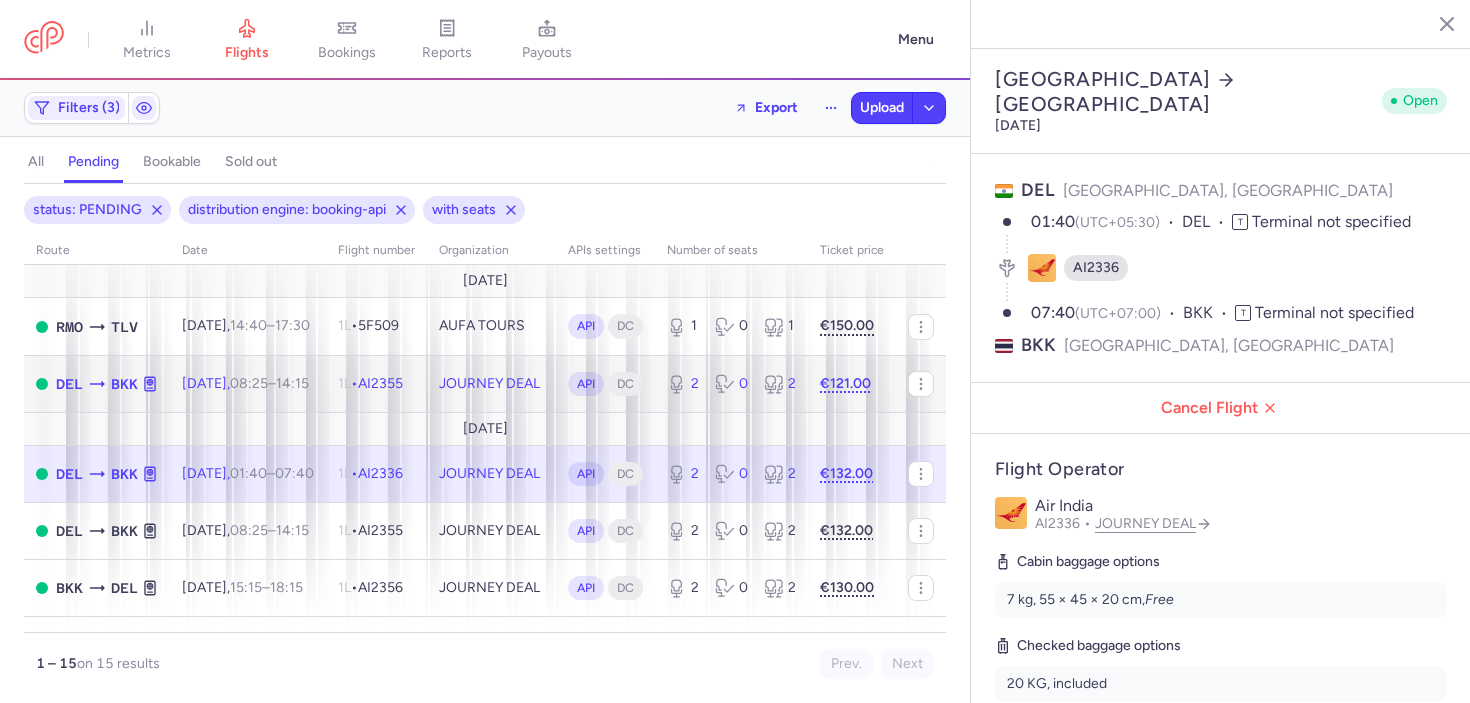 click on "14:15  +0" at bounding box center [292, 383] 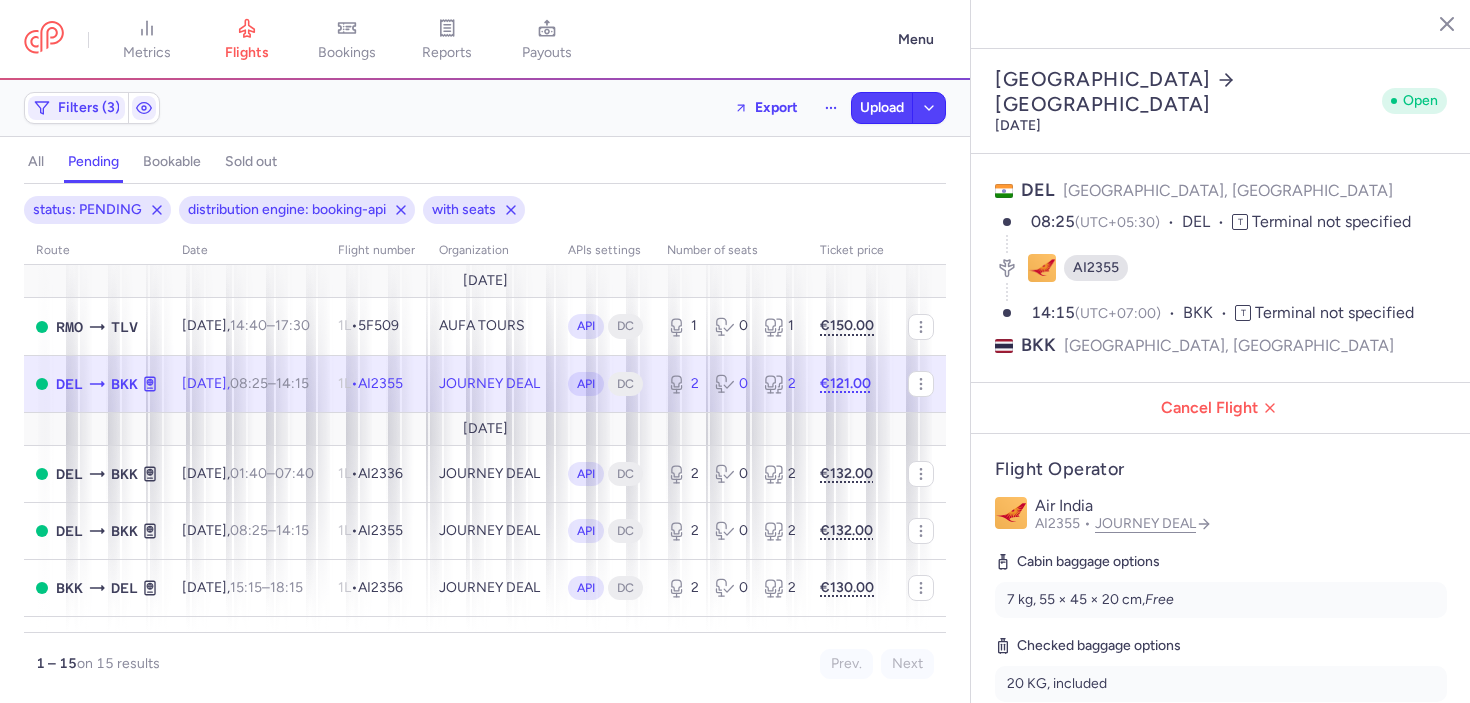 click on "Check lifecycle" at bounding box center [1066, 732] 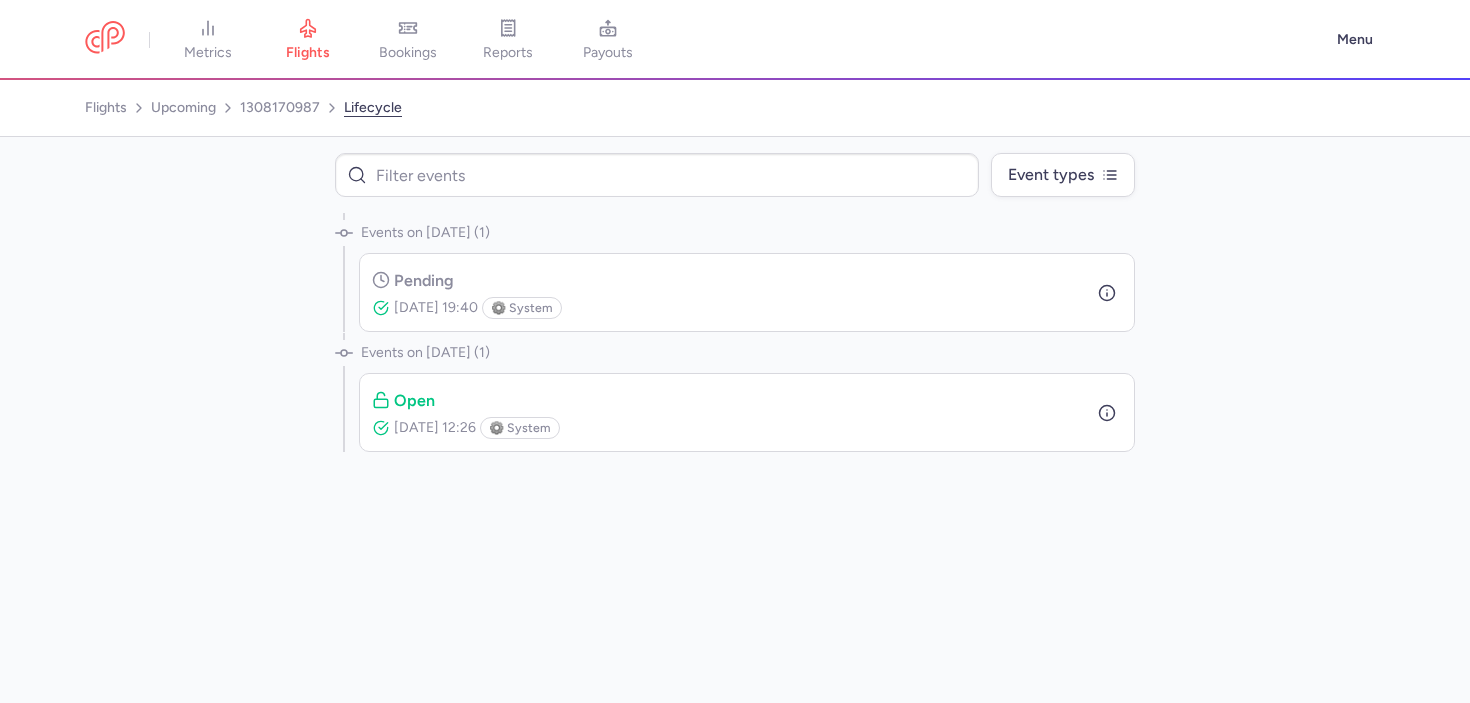 select on "days" 